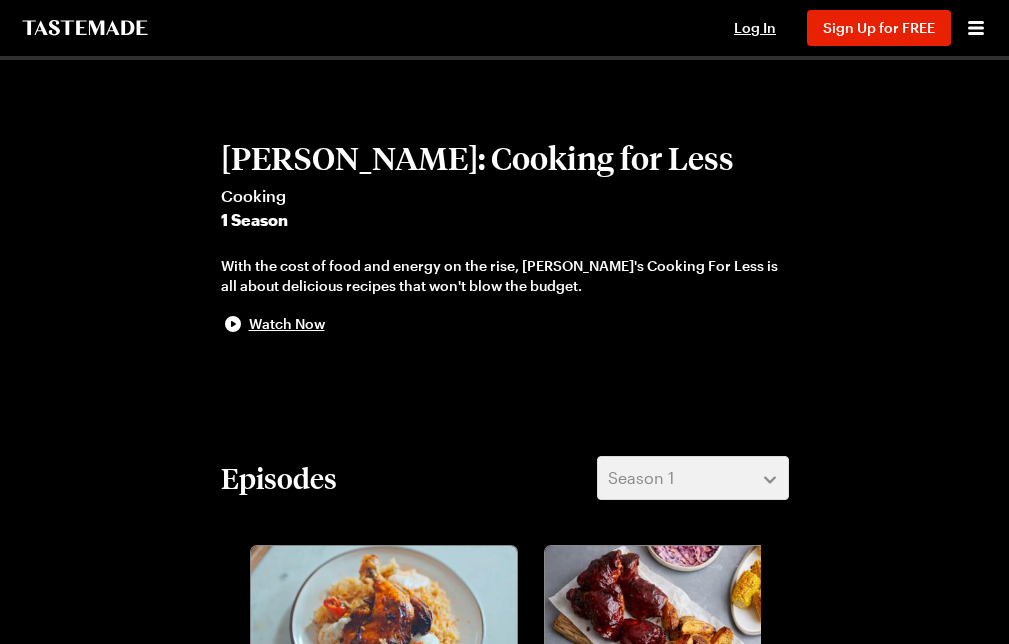 scroll, scrollTop: 0, scrollLeft: 0, axis: both 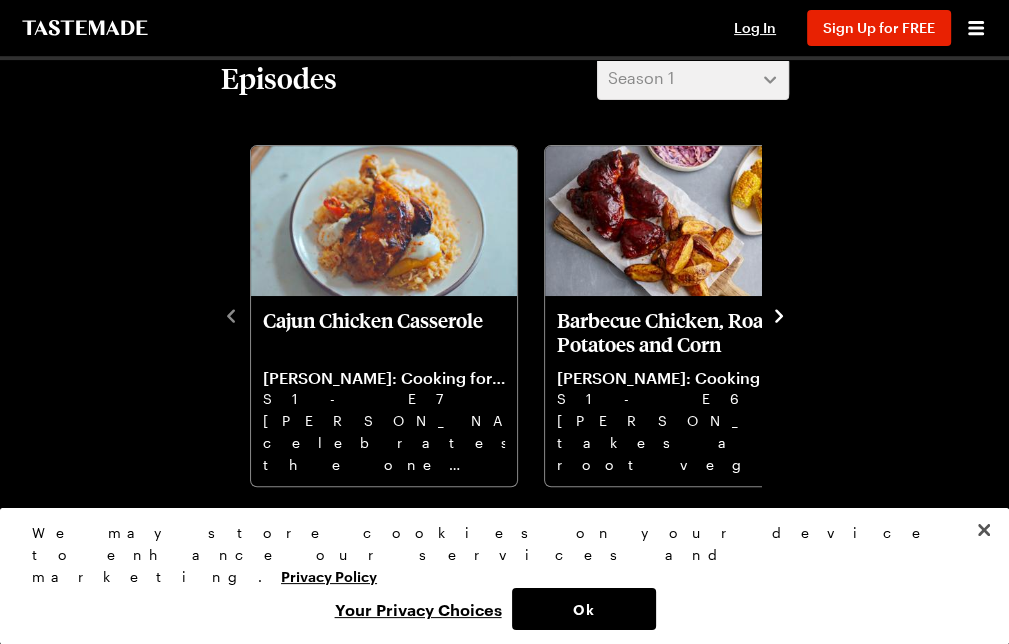 click on "Episodes Season 1" at bounding box center [505, 78] 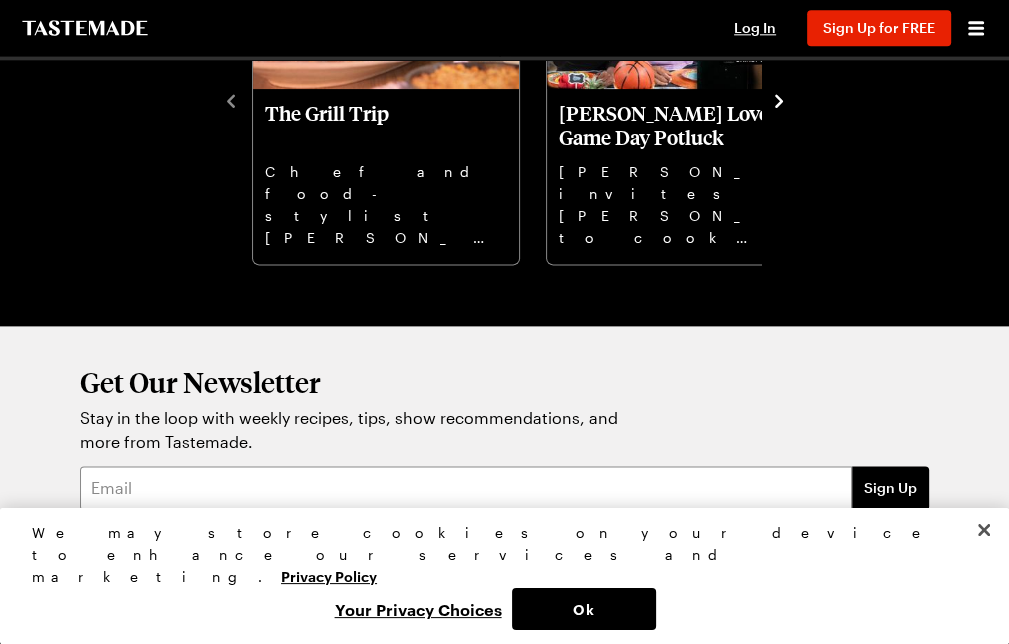 scroll, scrollTop: 1600, scrollLeft: 0, axis: vertical 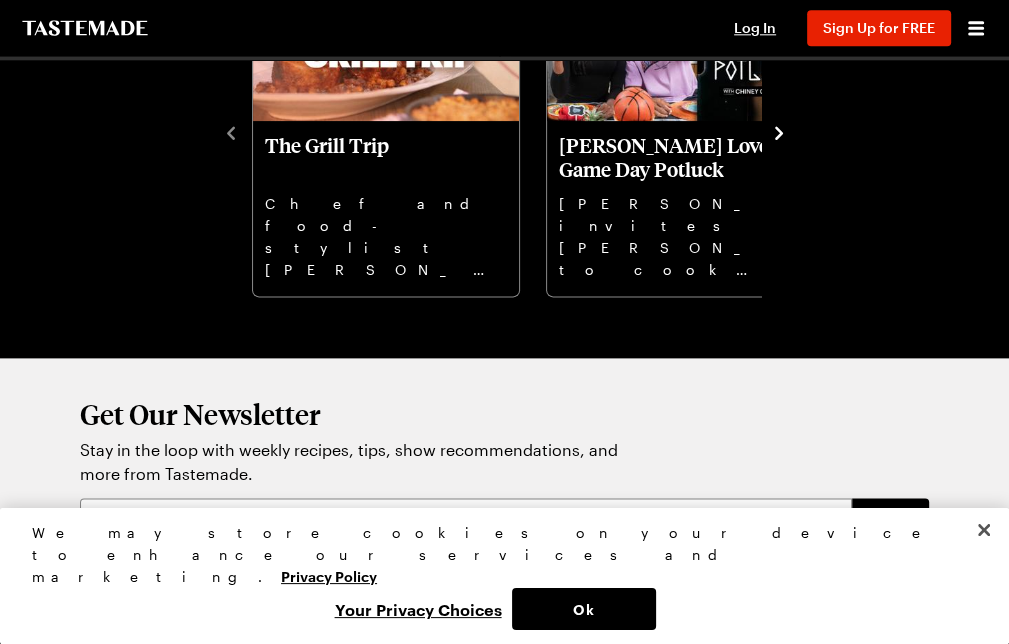 click 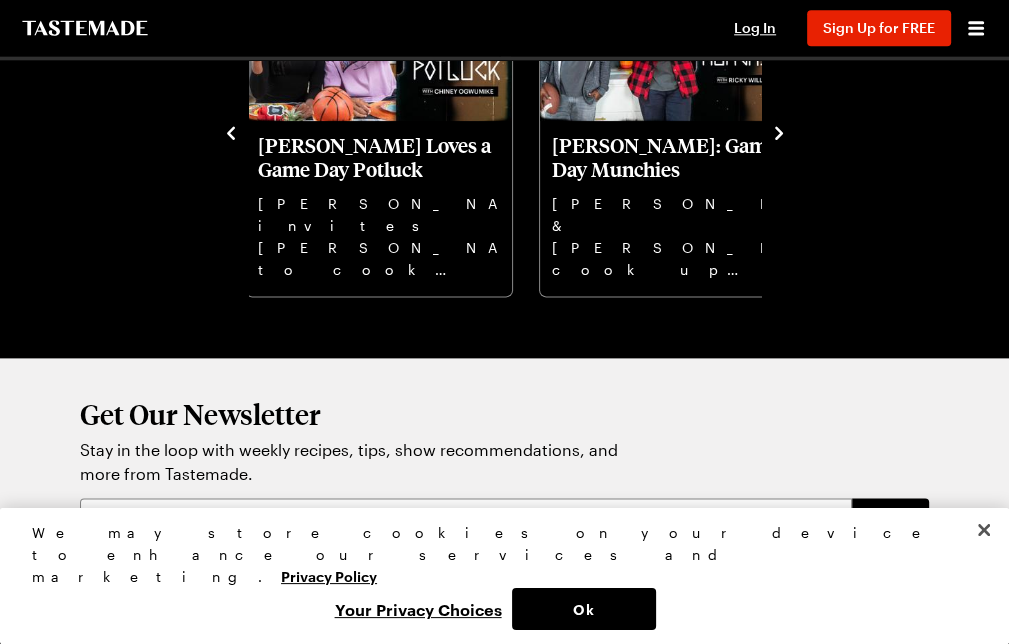 click 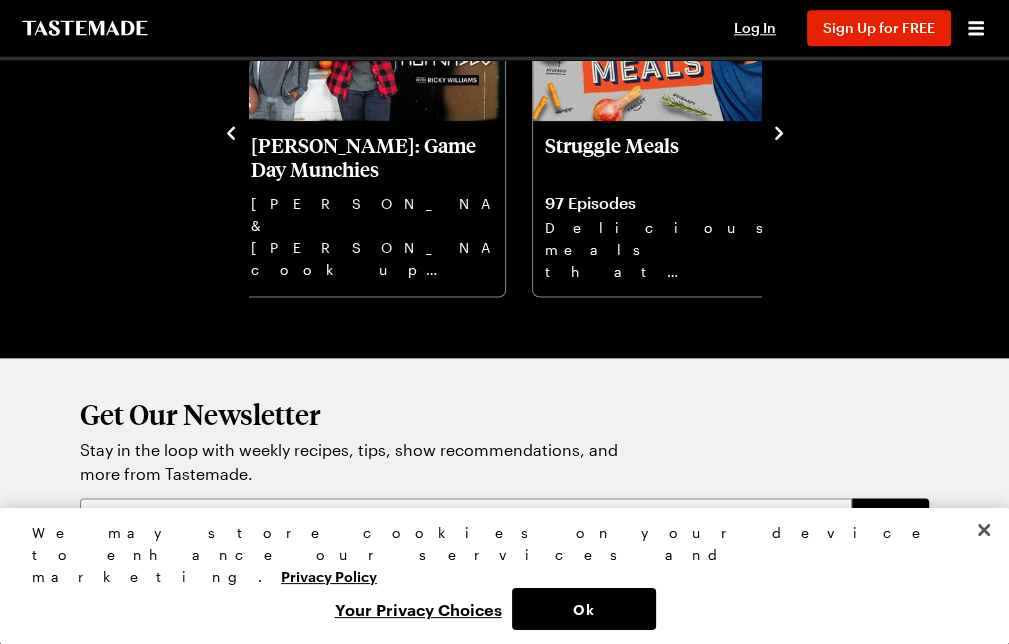 click 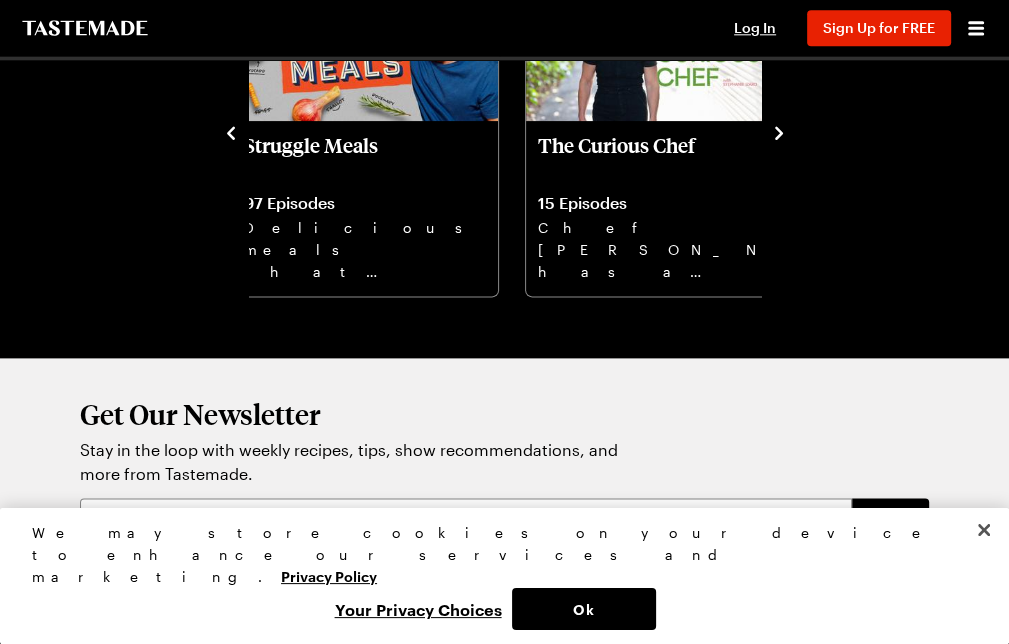 click 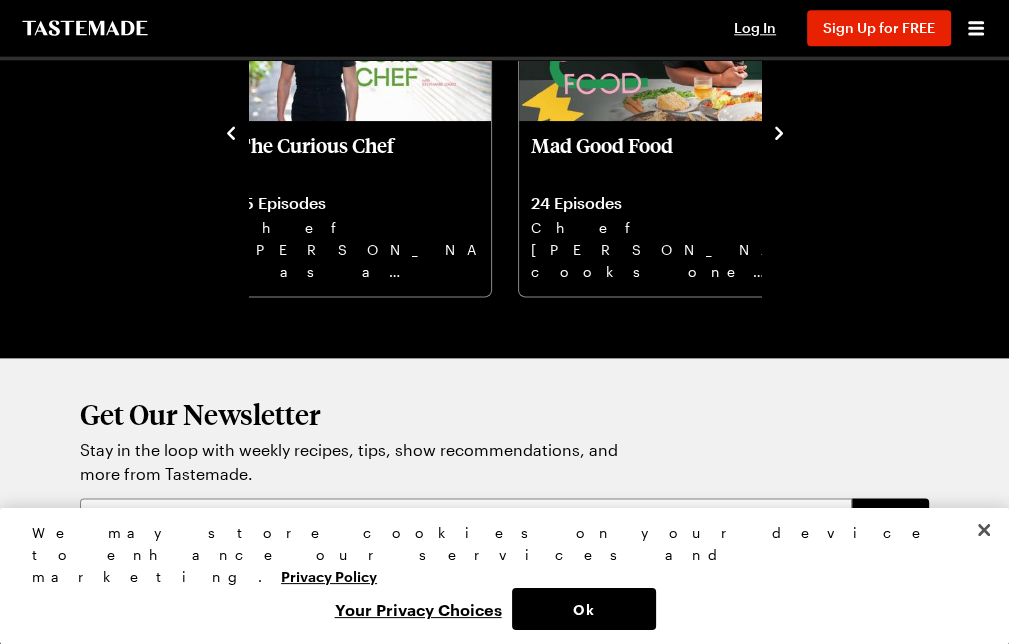 click 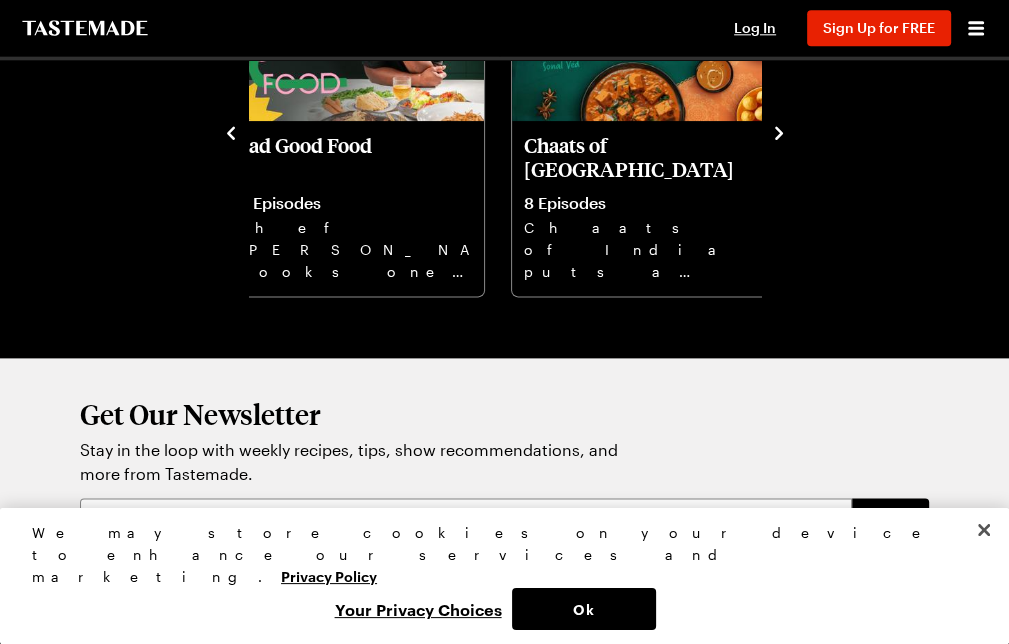 click 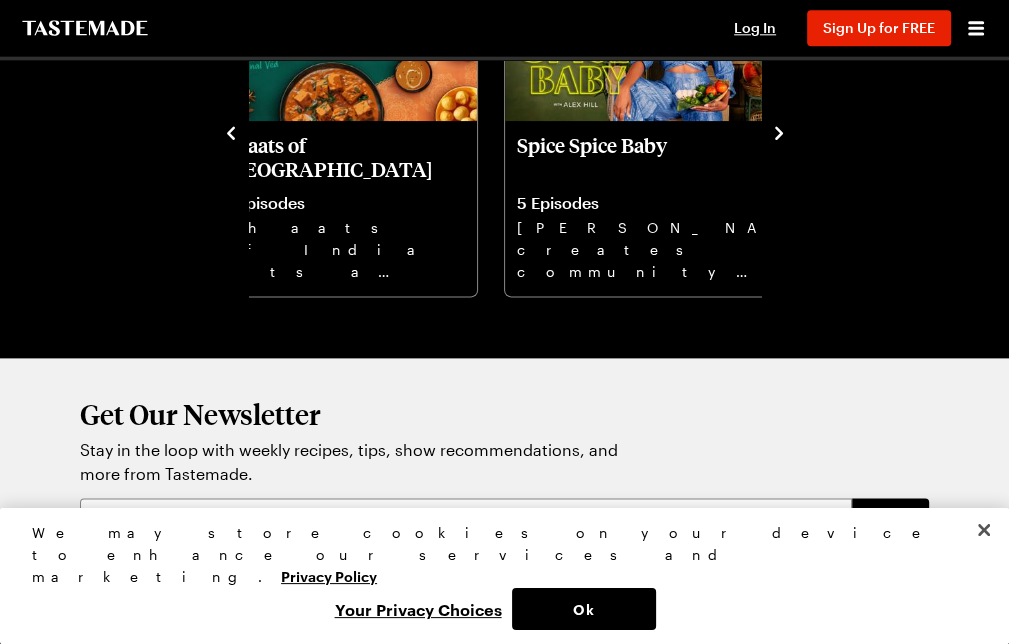 click 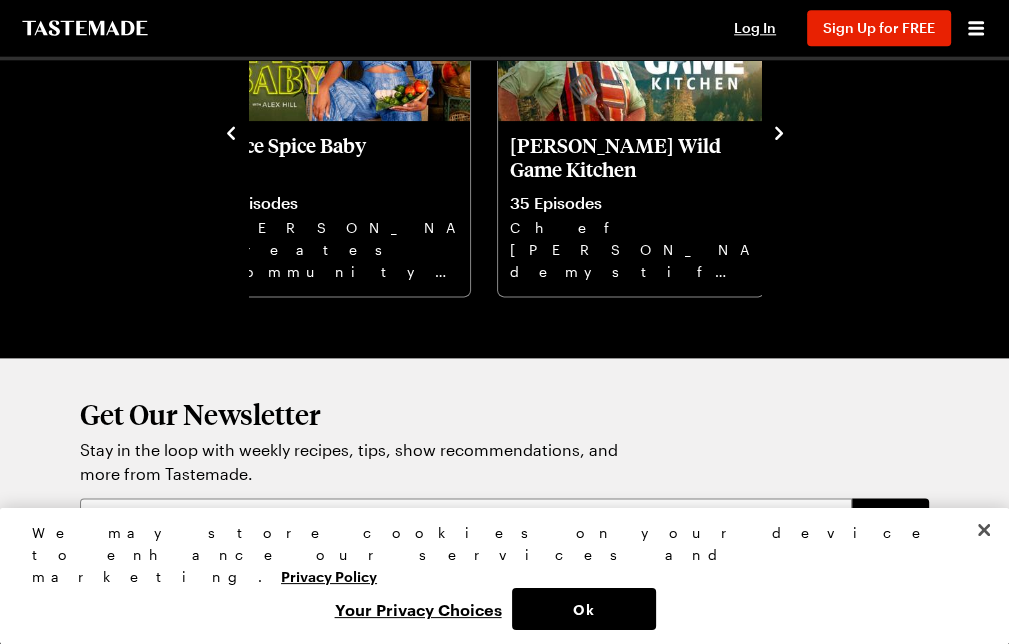 click 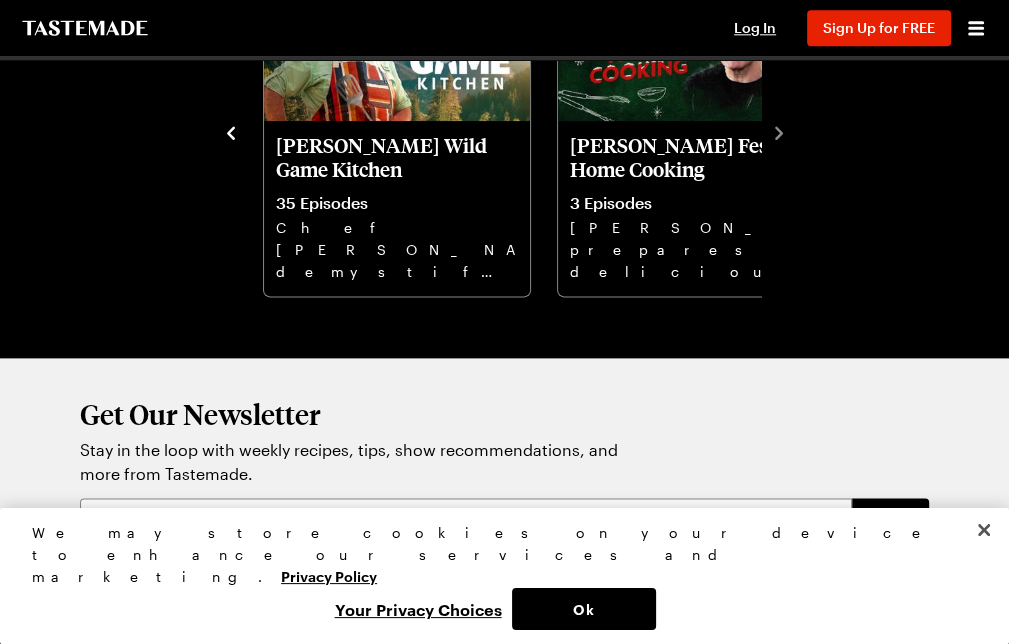 click on "View All Shows" at bounding box center [590, -92] 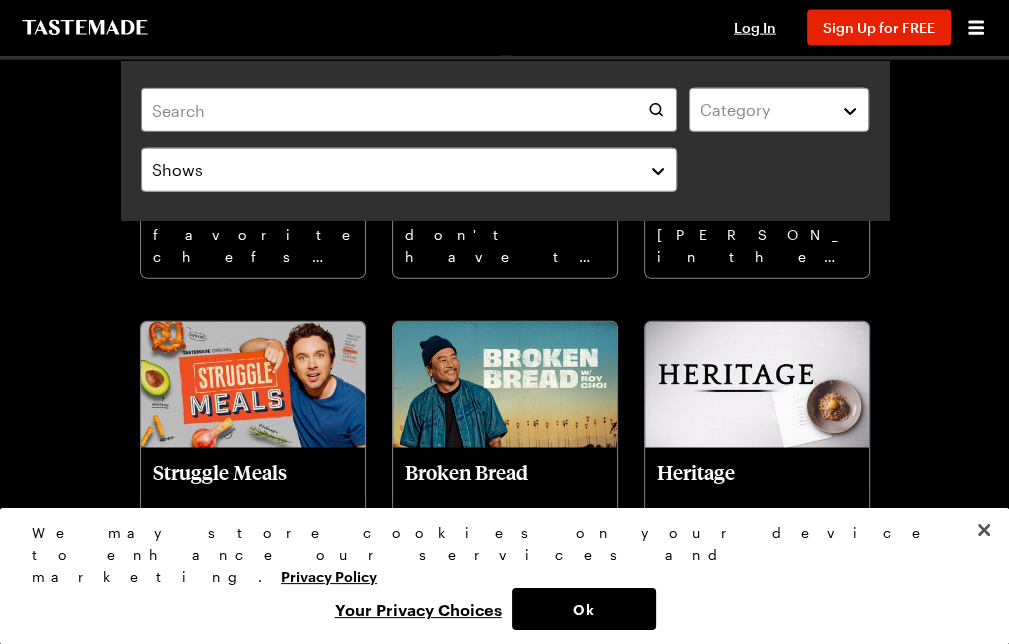 scroll, scrollTop: 3131, scrollLeft: 0, axis: vertical 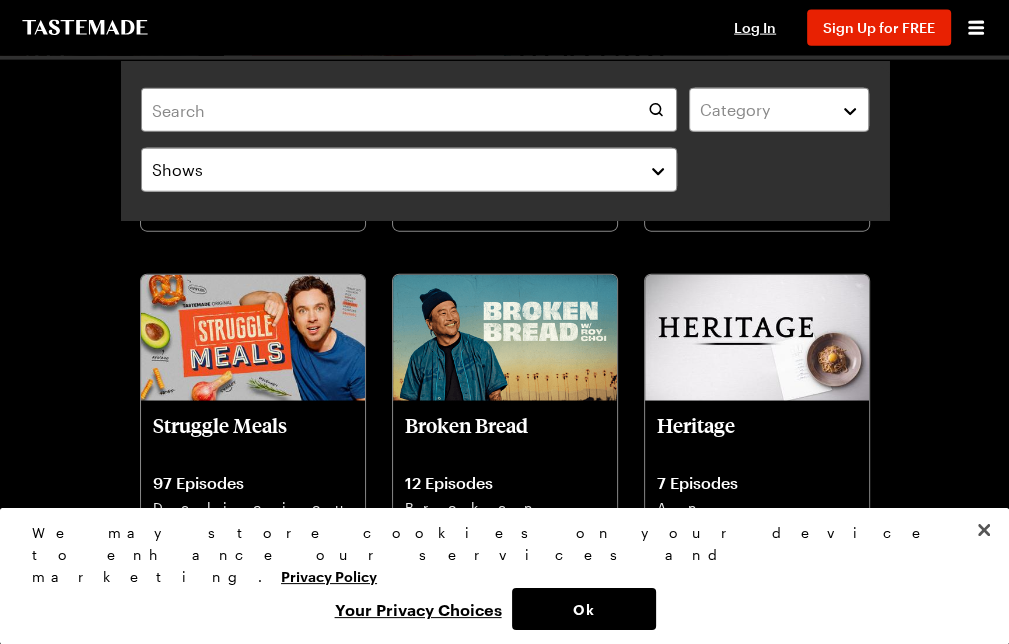 click at bounding box center (757, 1022) 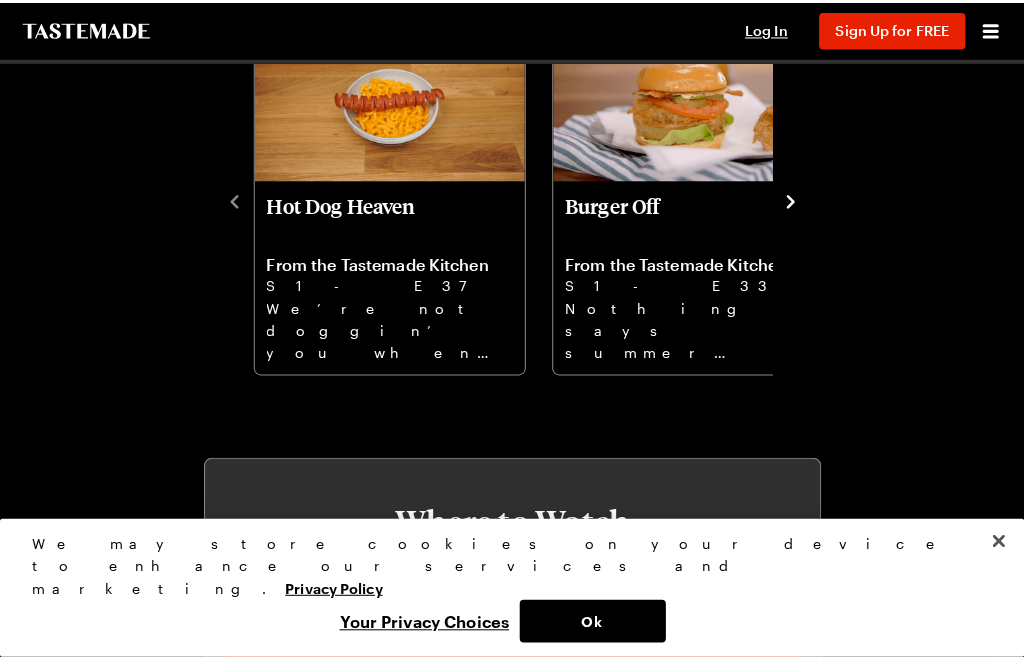 scroll, scrollTop: 600, scrollLeft: 0, axis: vertical 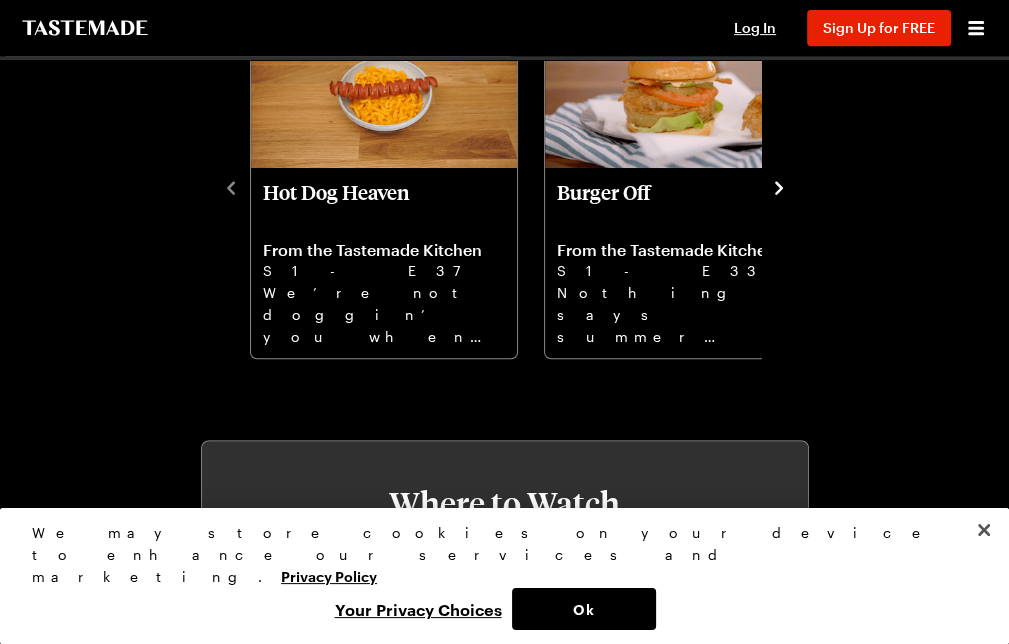 click 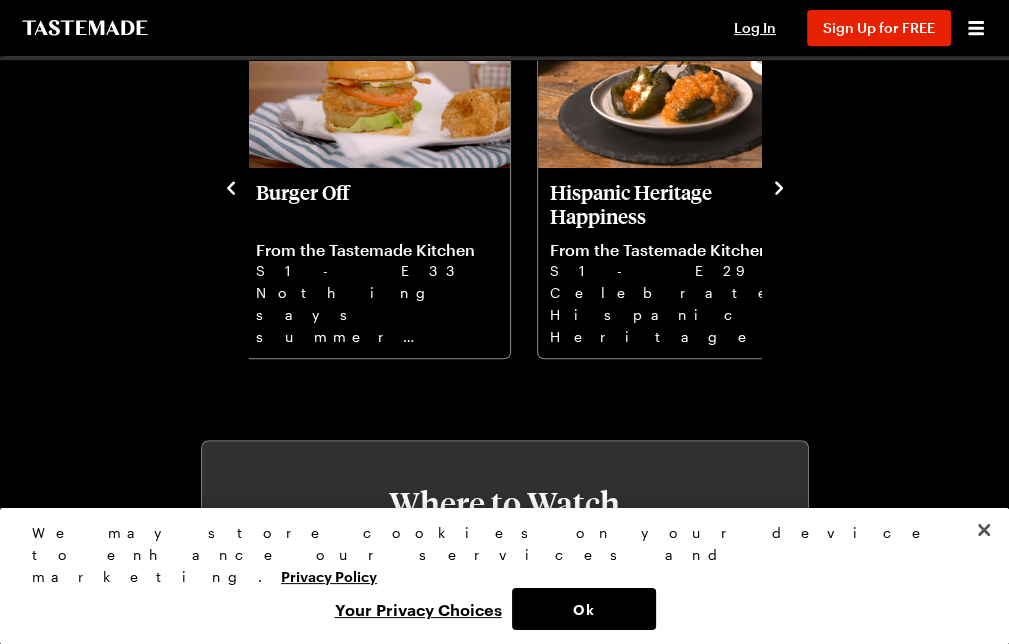 click 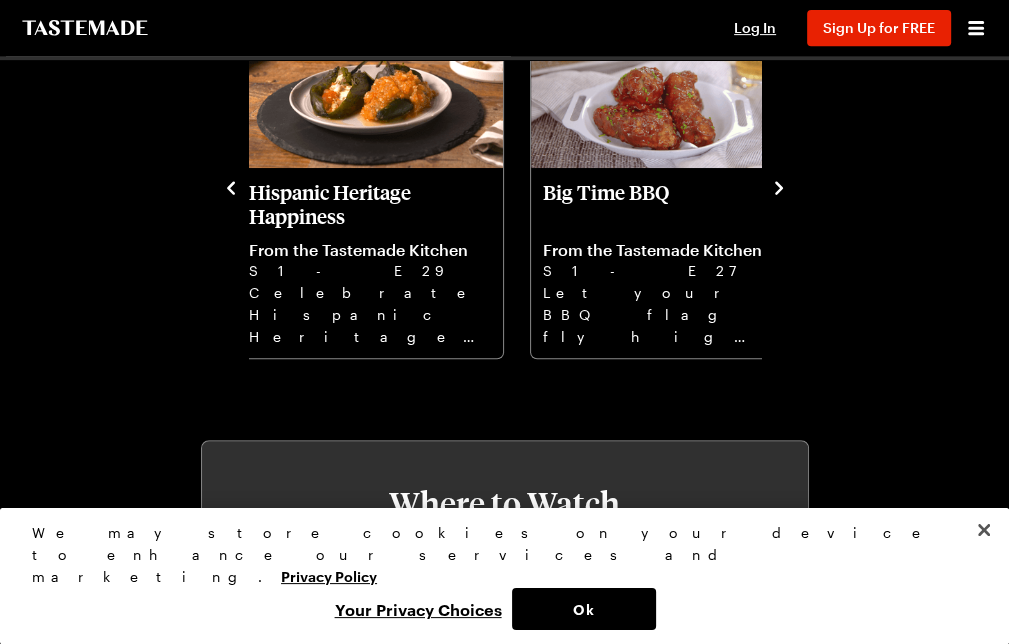click 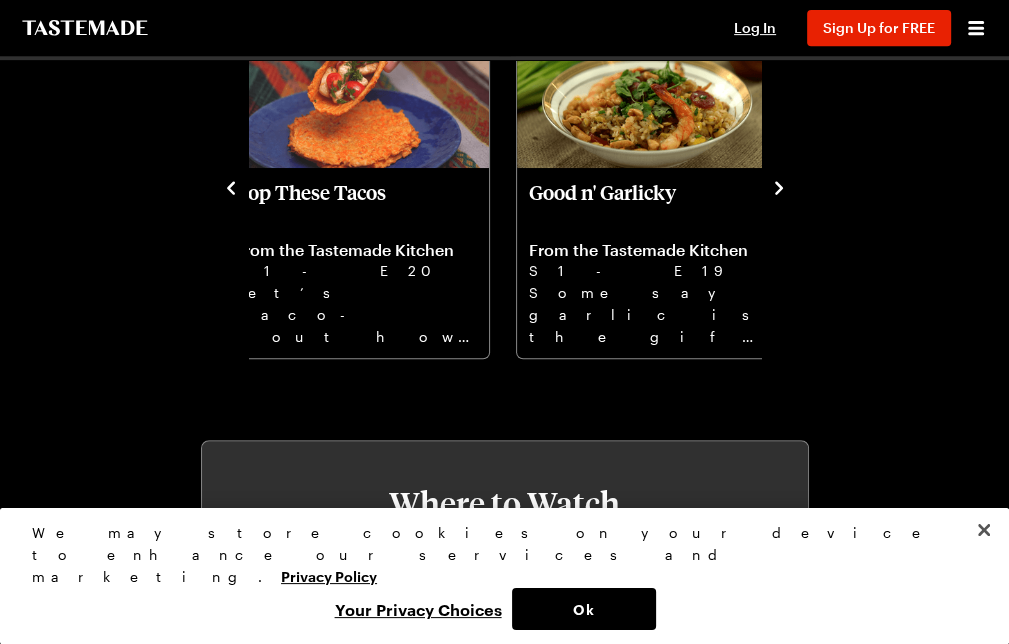click 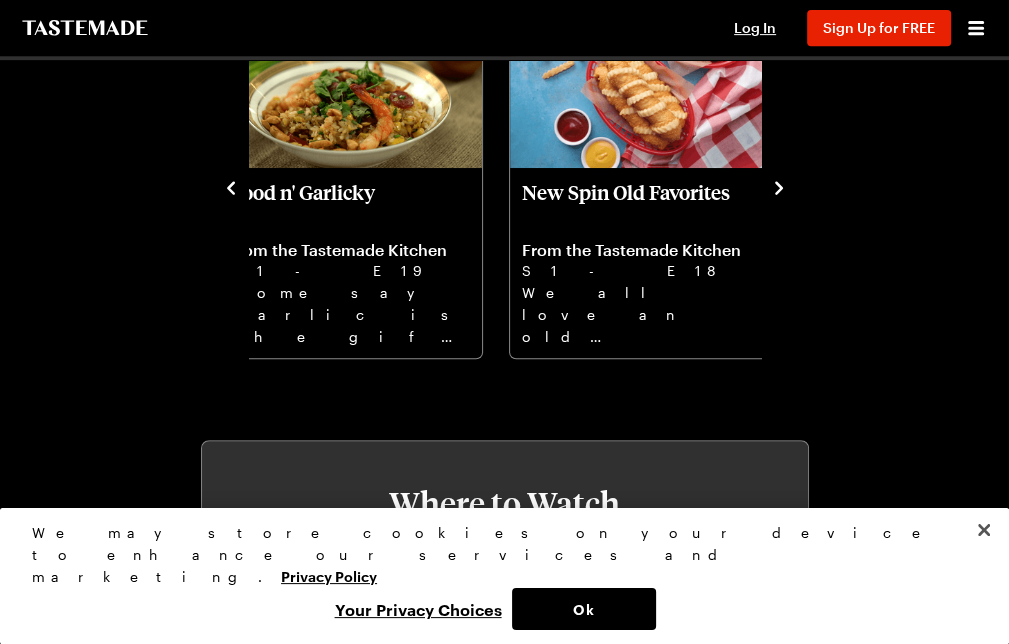 click 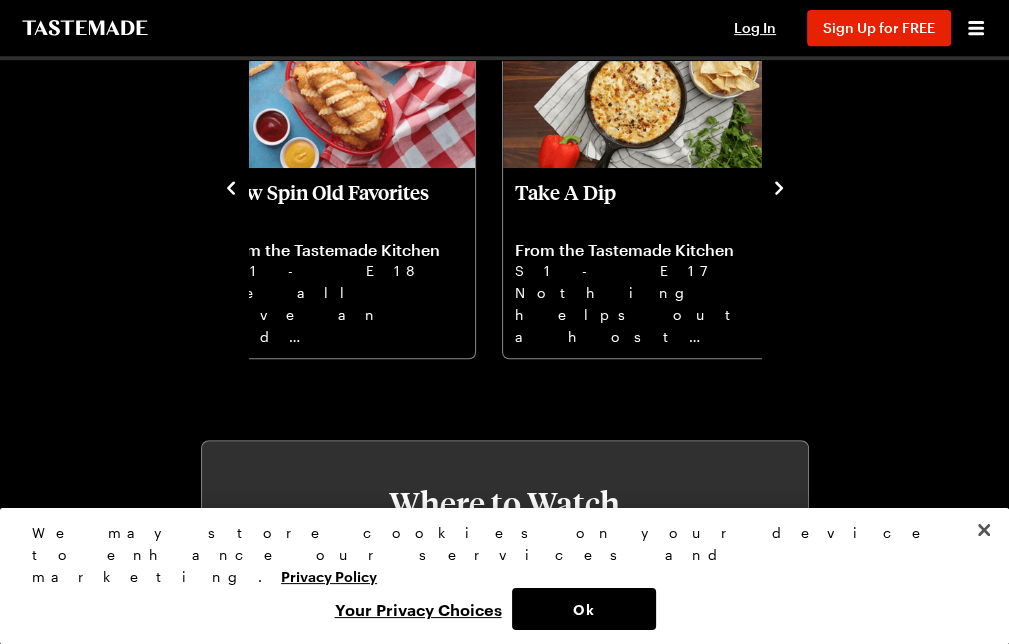 click 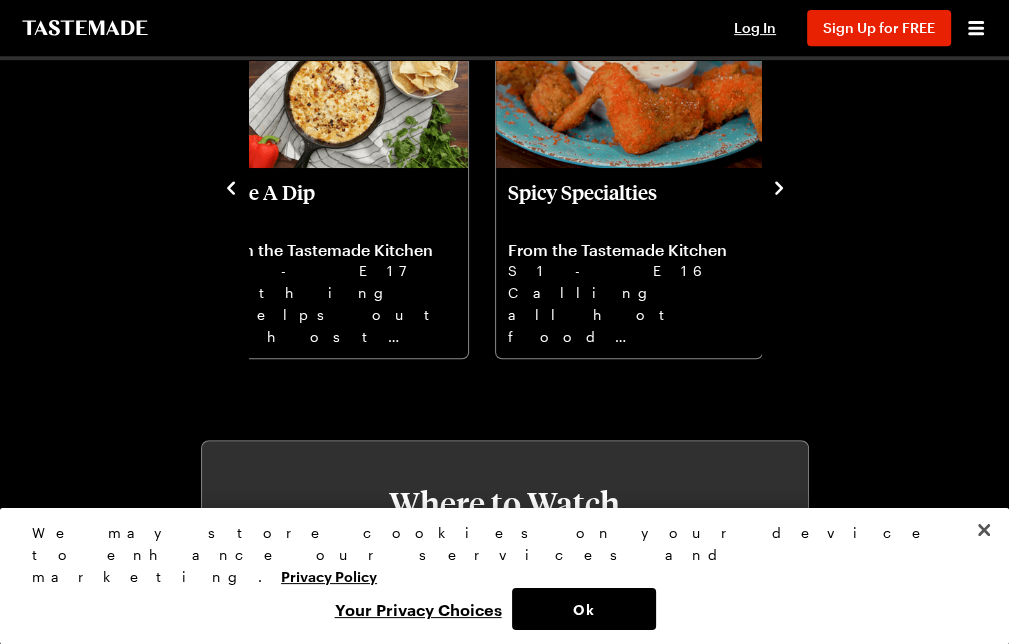 click 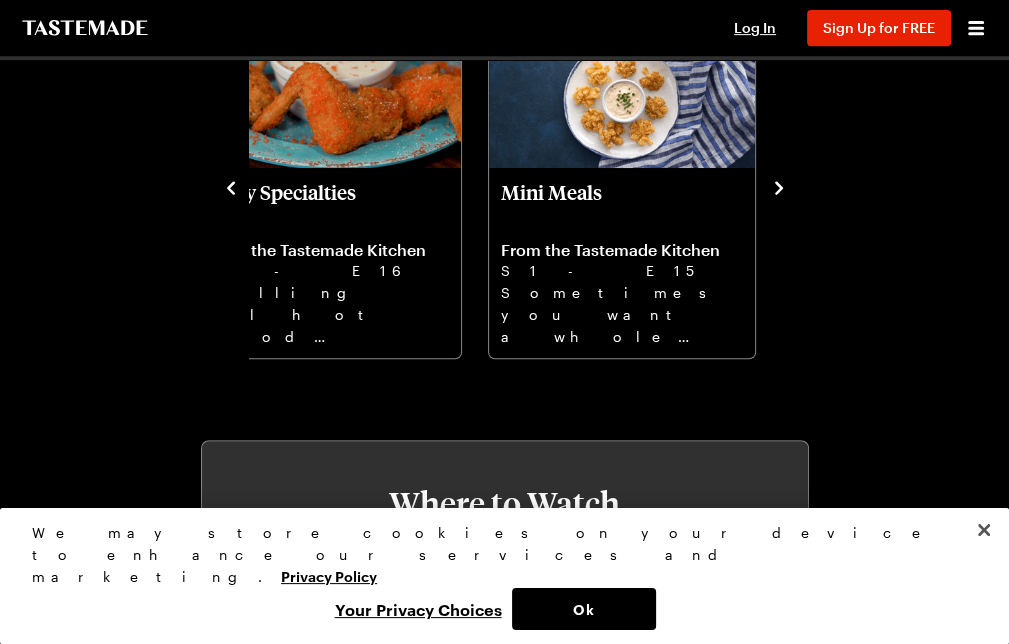 click 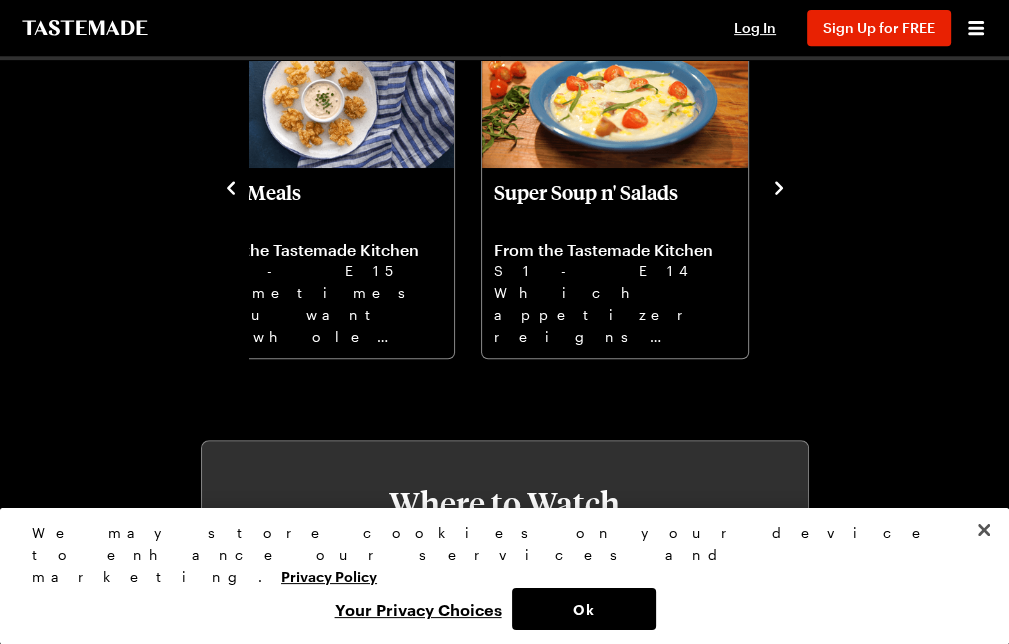 click 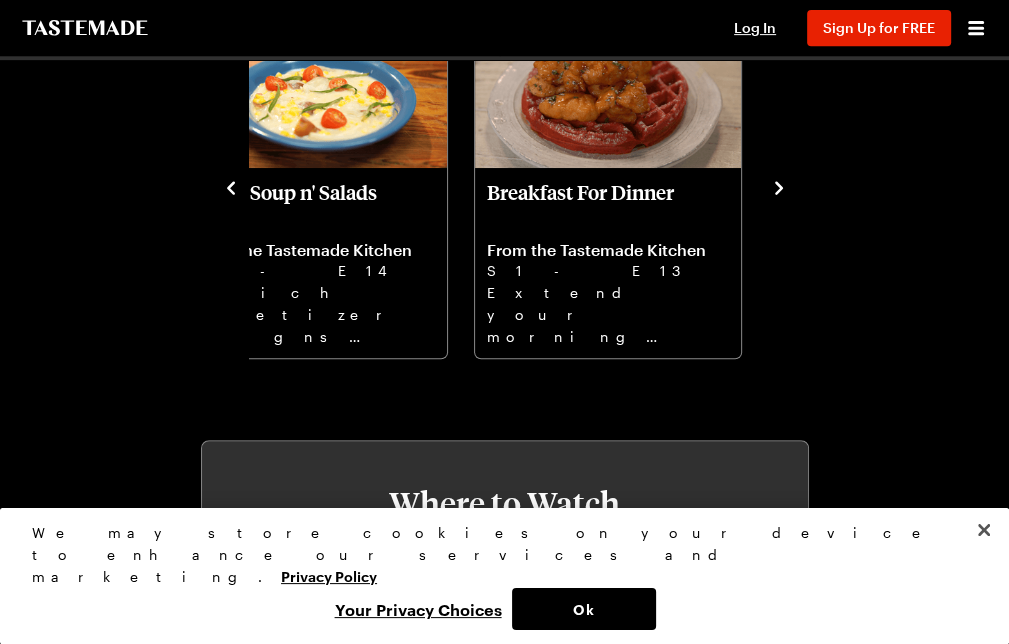 click 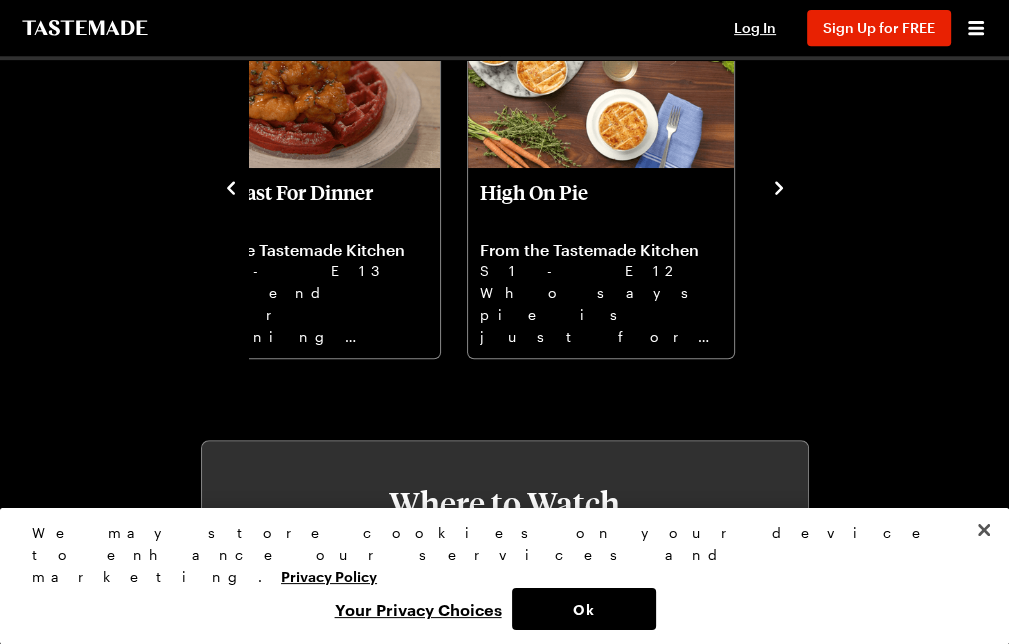 click 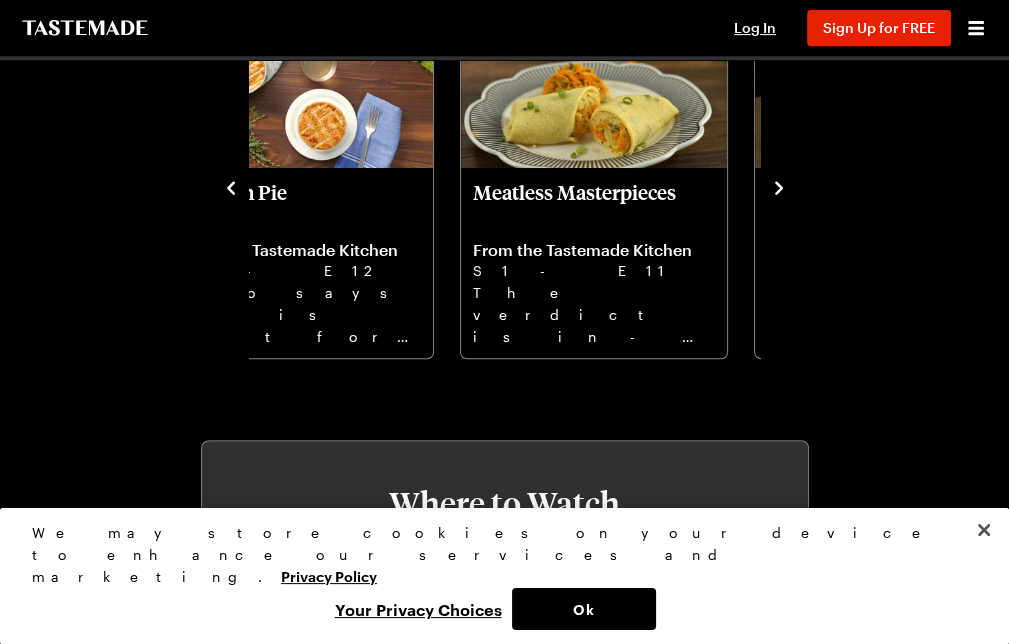 click 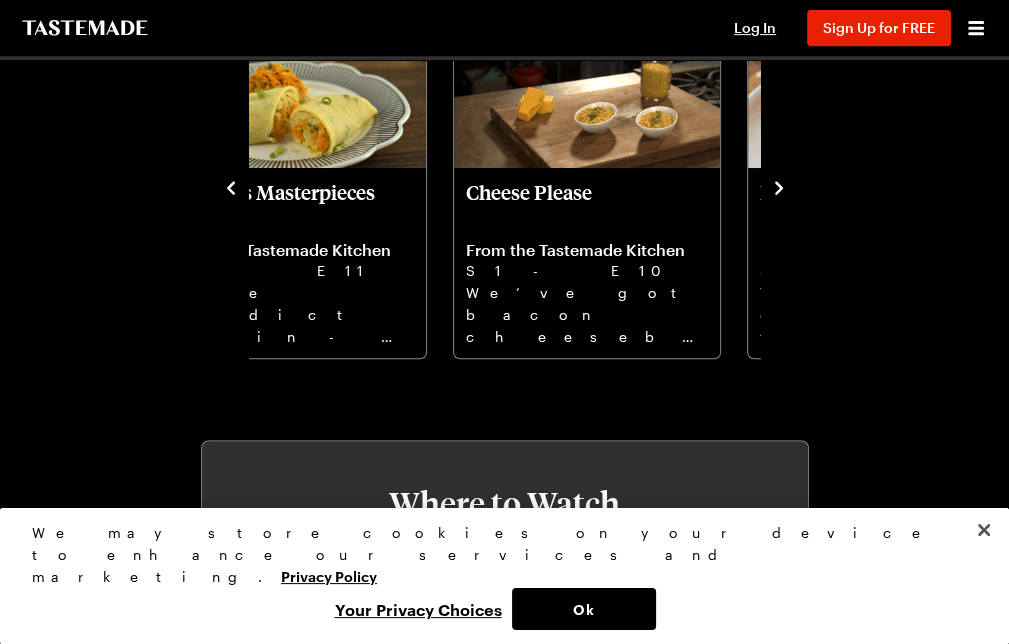 click 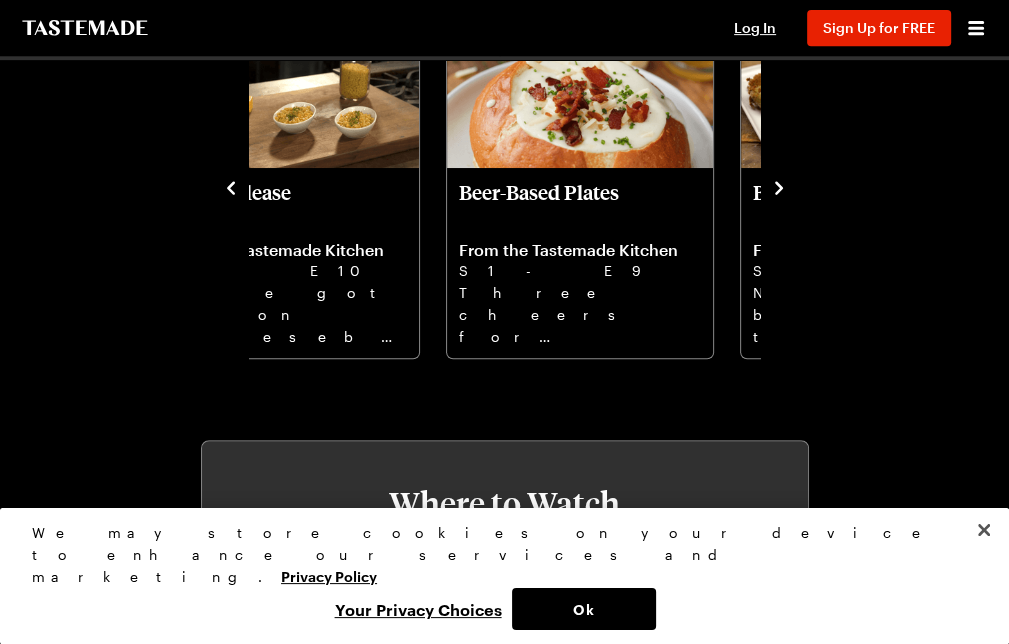 click 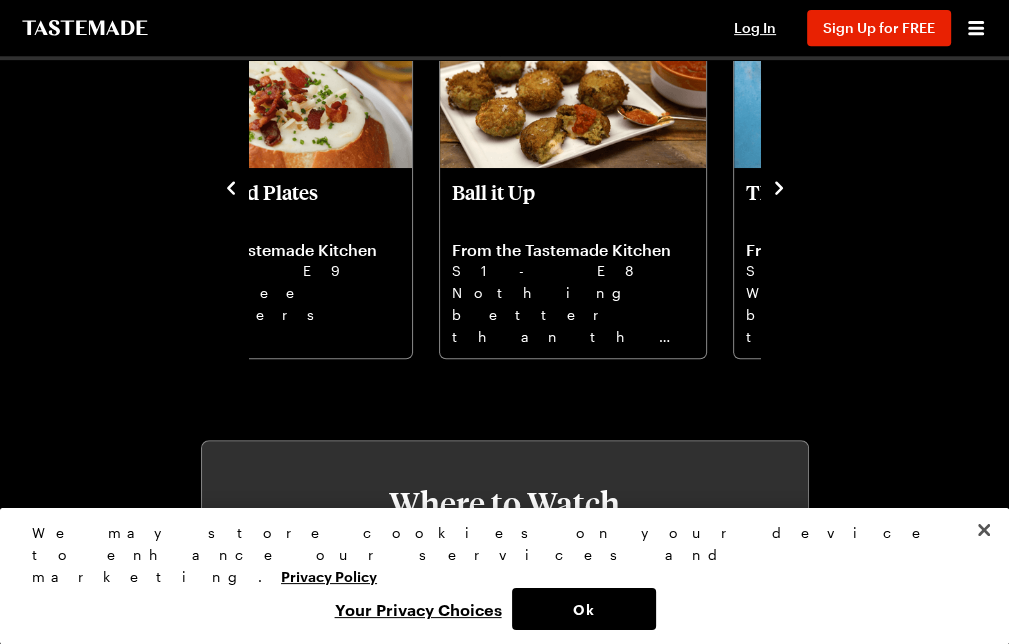 click 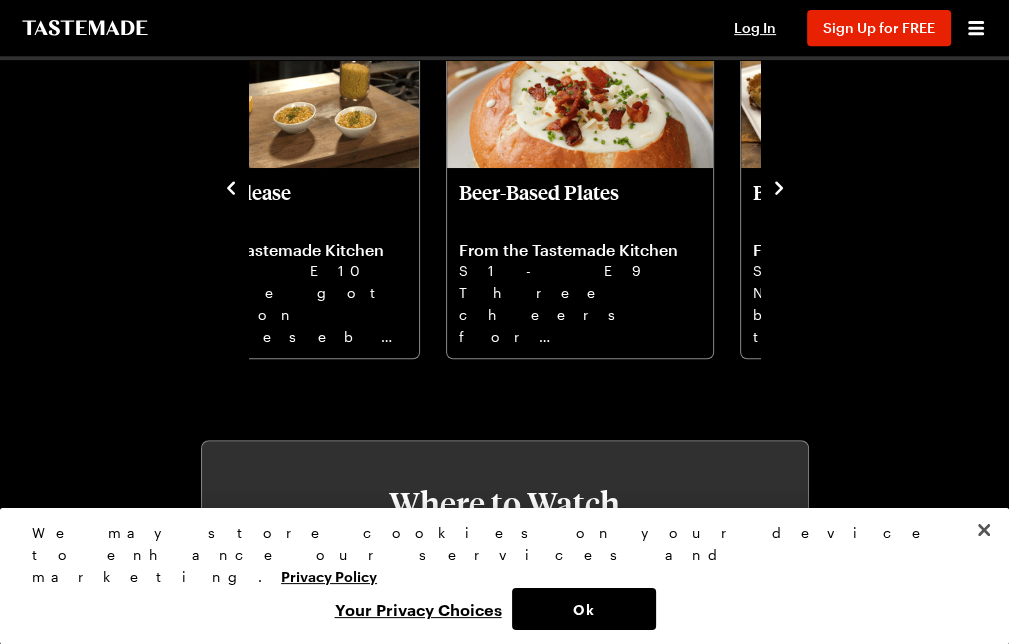 click 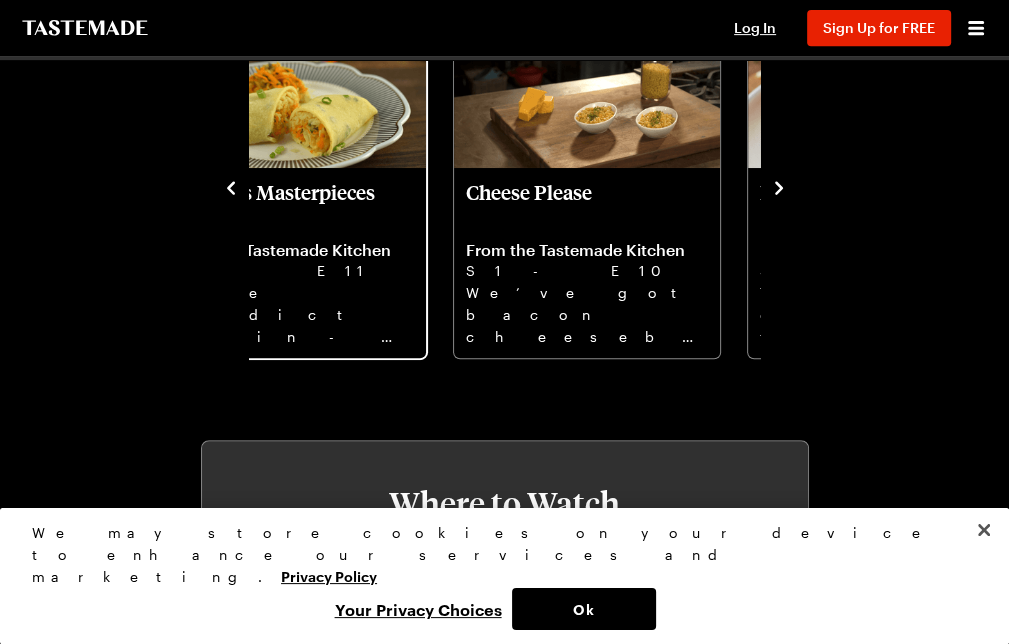 click at bounding box center (293, 93) 